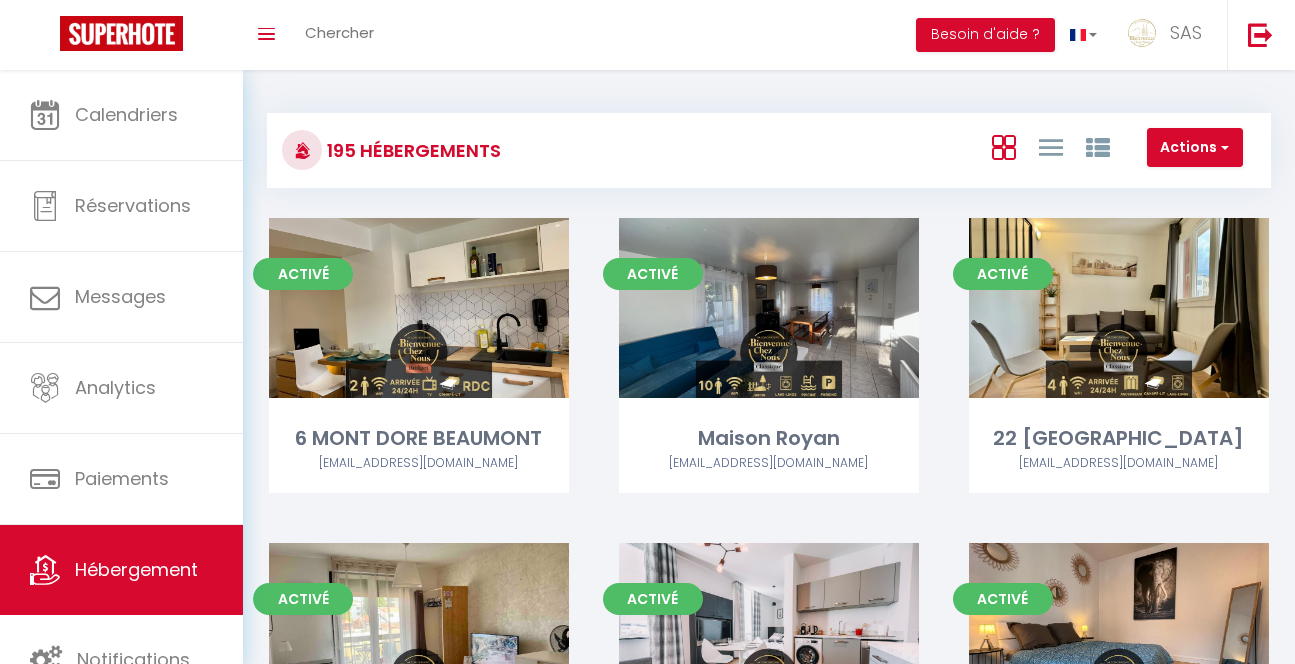 scroll, scrollTop: 0, scrollLeft: 0, axis: both 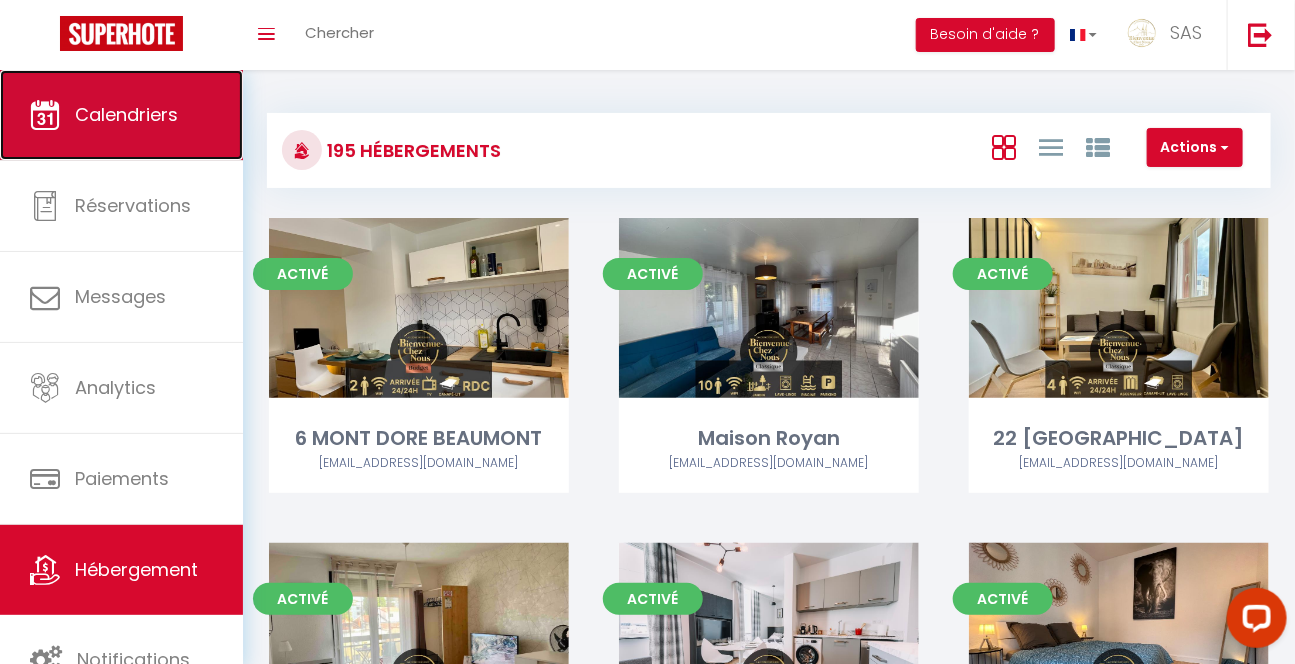 click on "Calendriers" at bounding box center (121, 115) 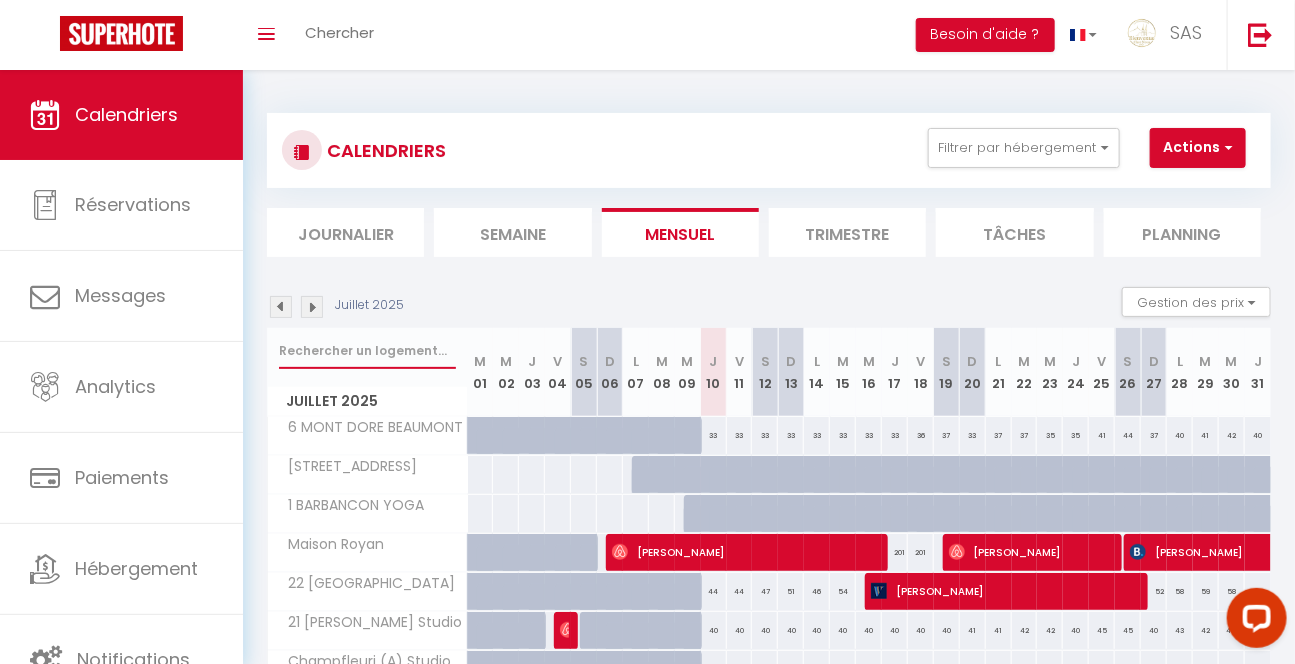 click at bounding box center (367, 351) 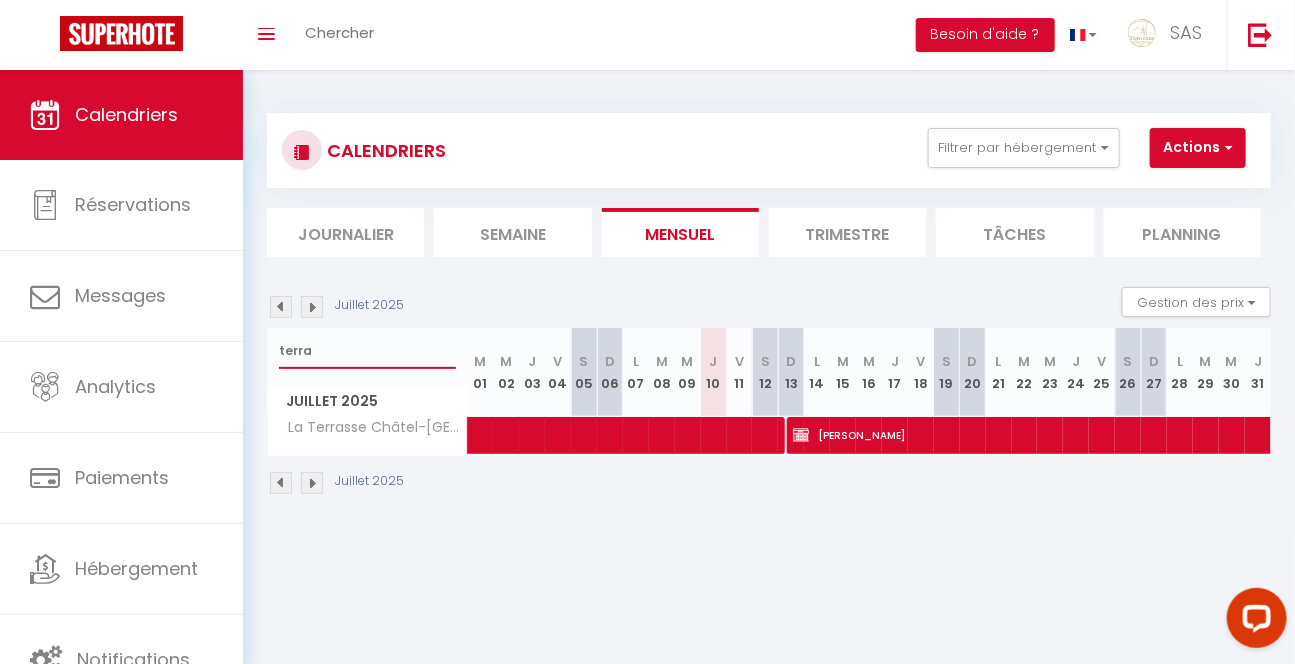 type on "terra" 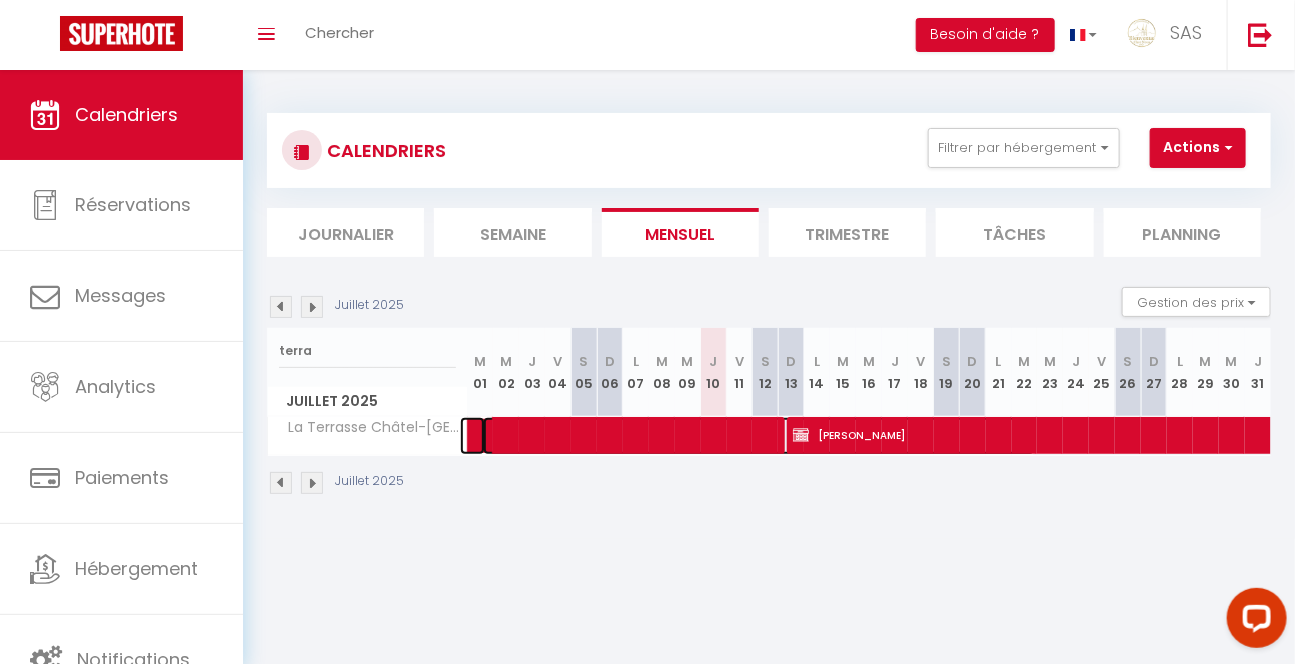 click at bounding box center (759, 436) 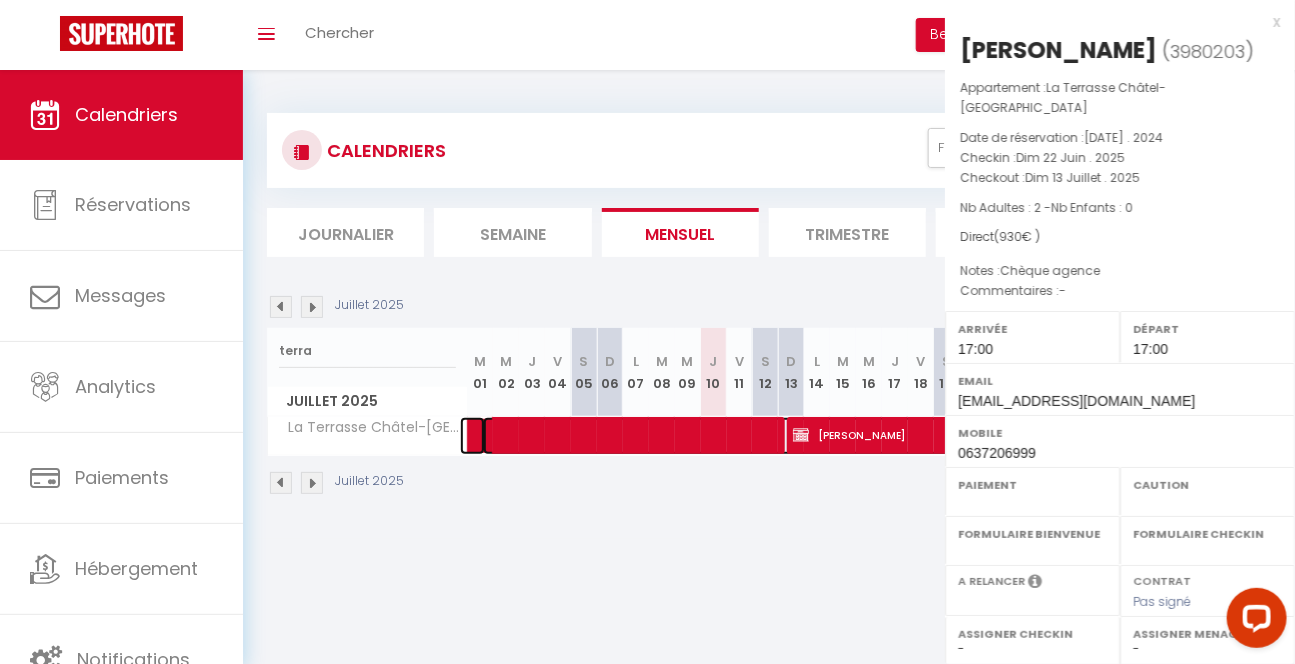select on "OK" 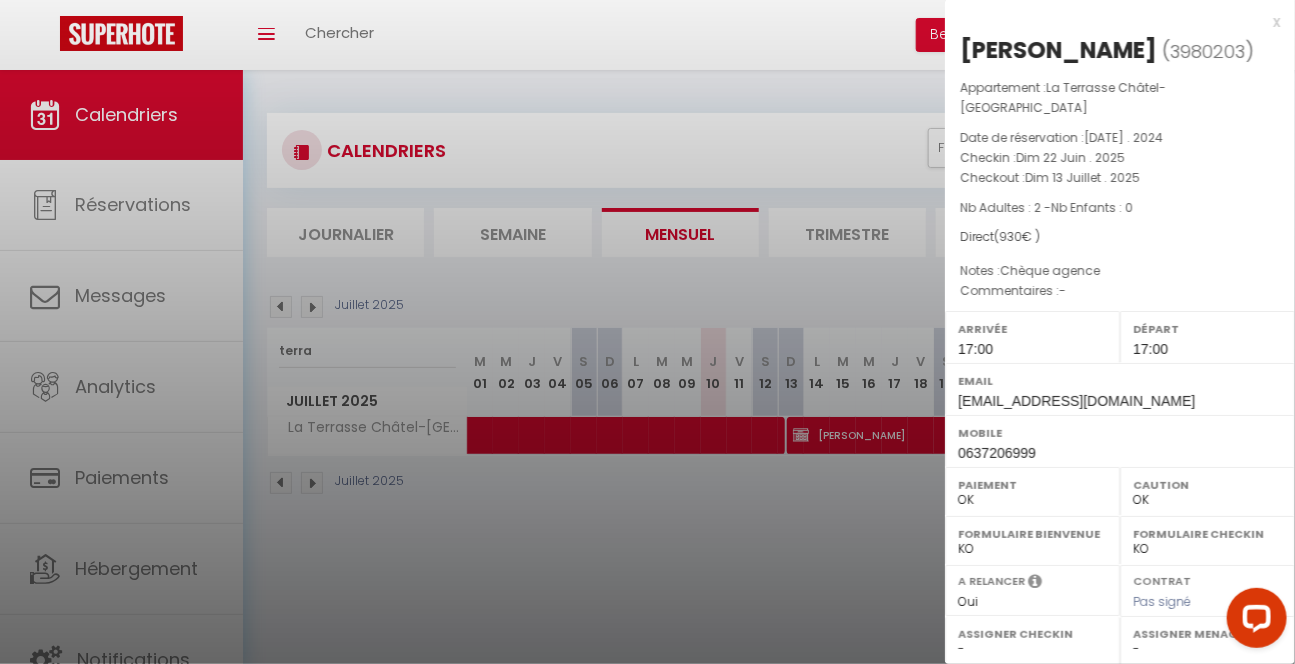 click at bounding box center [647, 332] 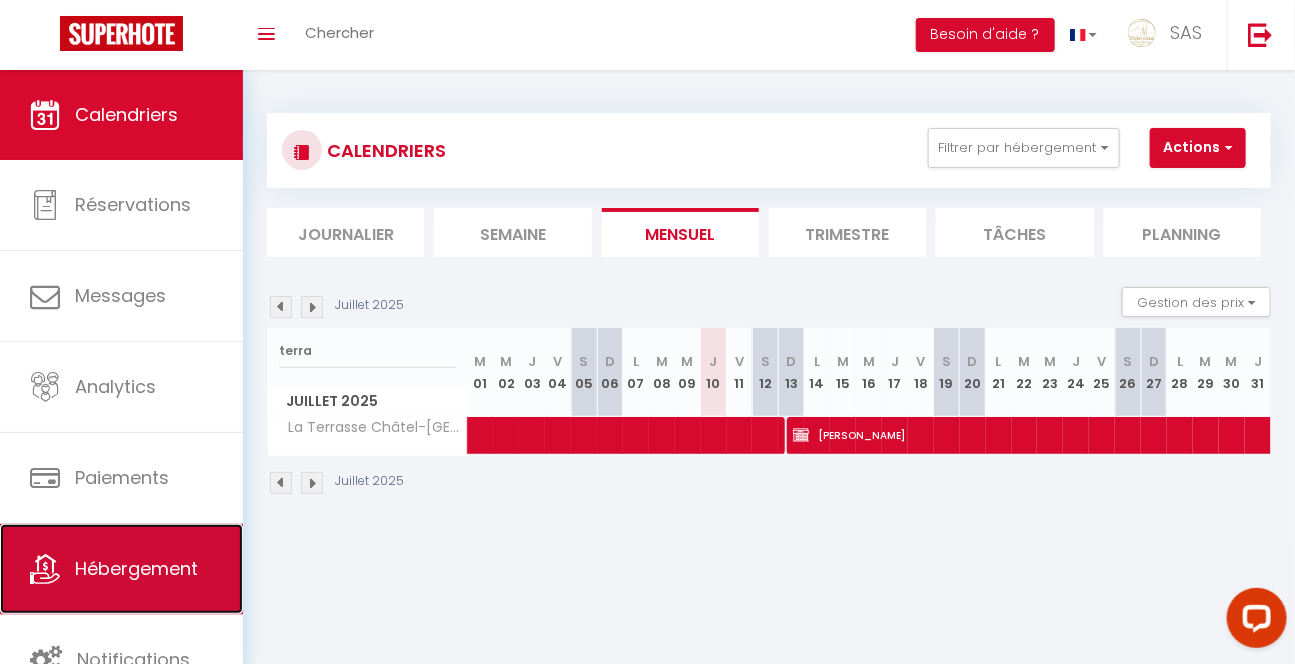 click on "Hébergement" at bounding box center (121, 569) 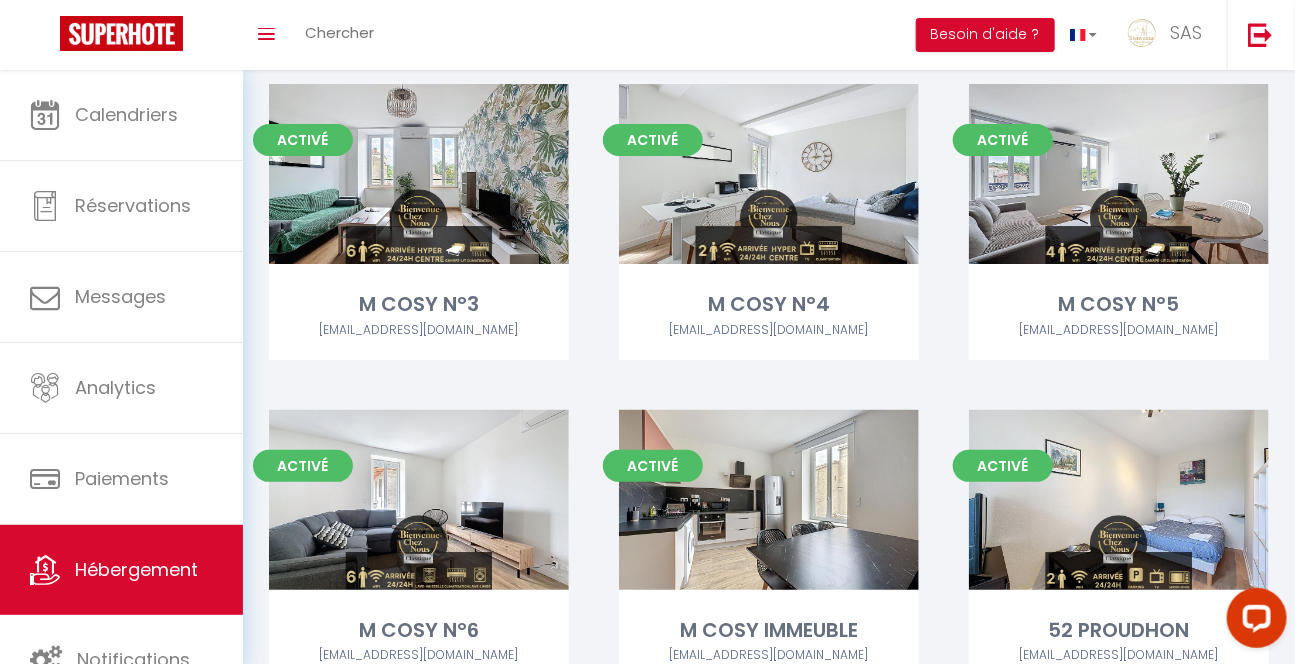 scroll, scrollTop: 20846, scrollLeft: 0, axis: vertical 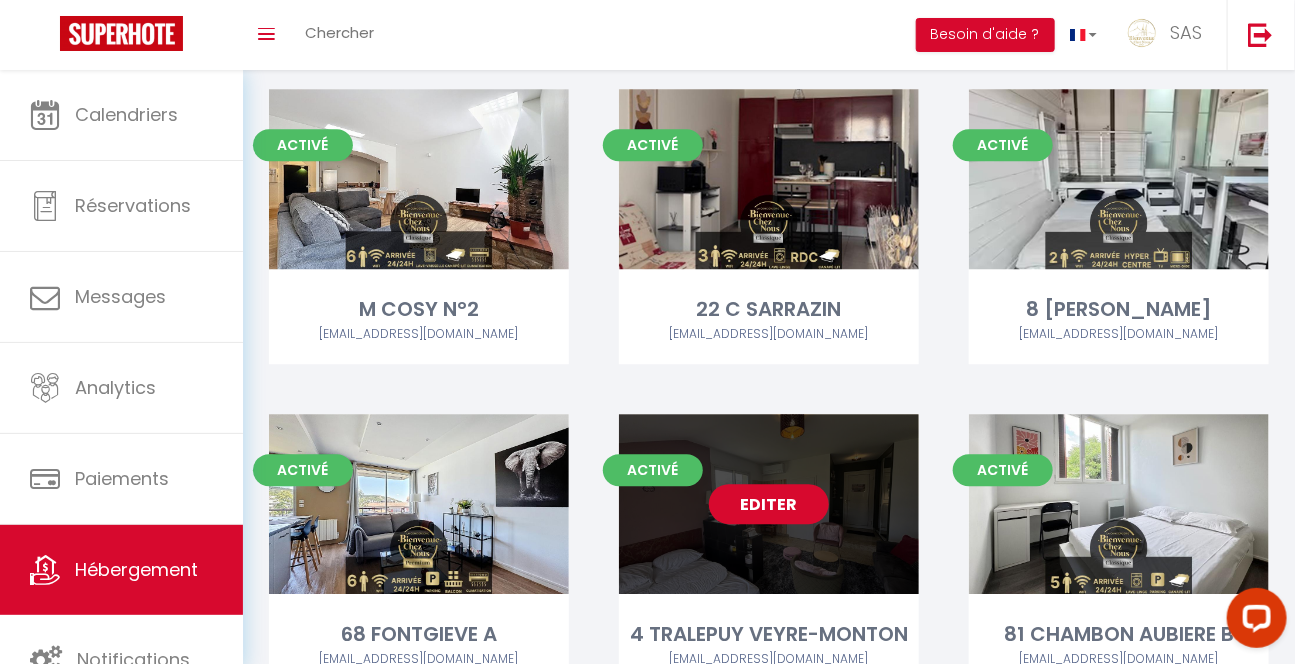 click on "Editer" at bounding box center (769, 504) 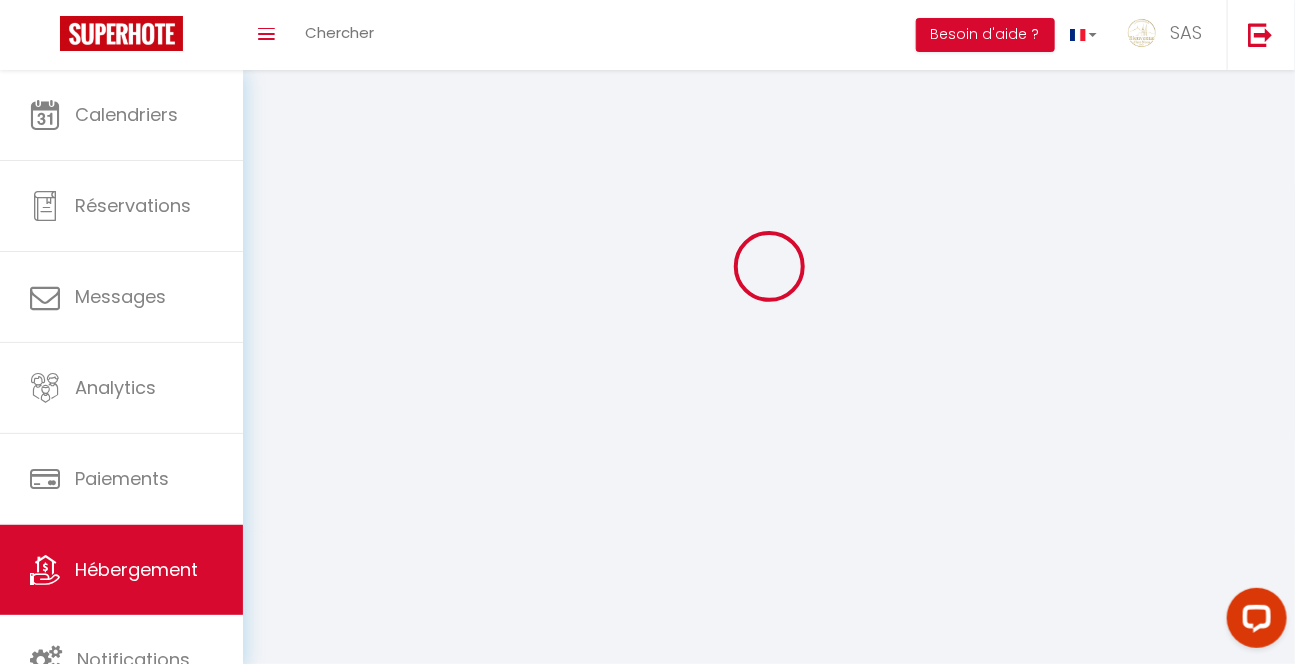 scroll, scrollTop: 0, scrollLeft: 0, axis: both 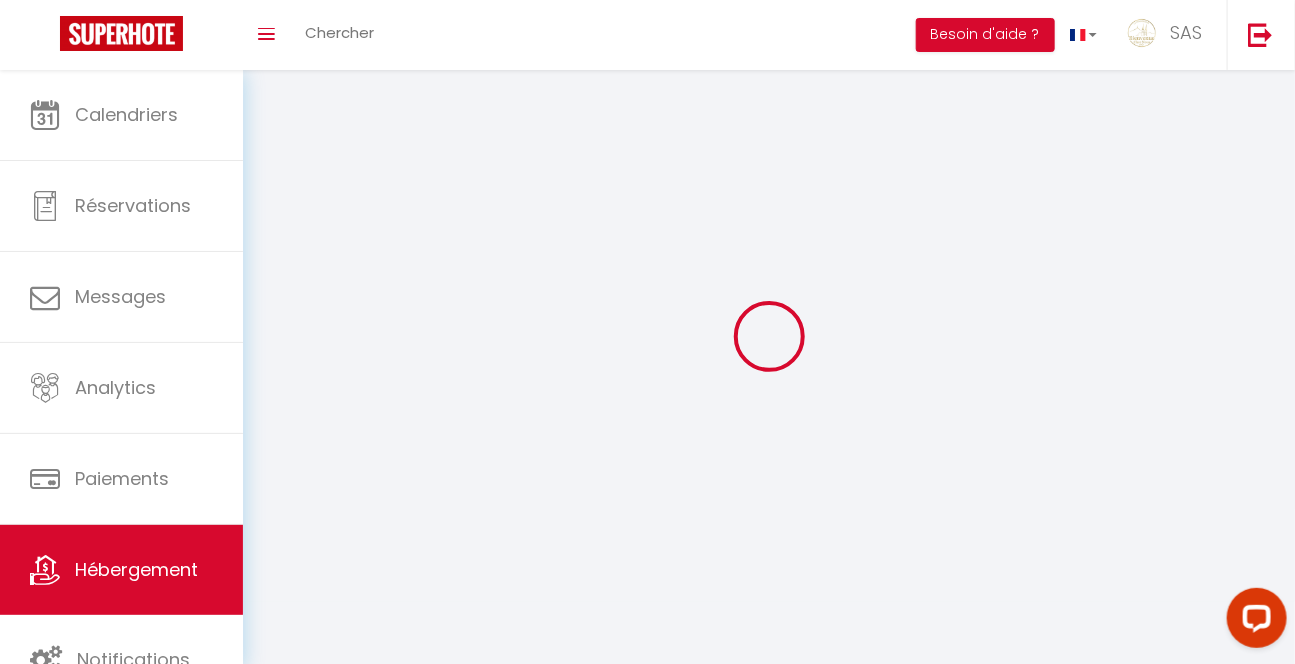 select on "17:00" 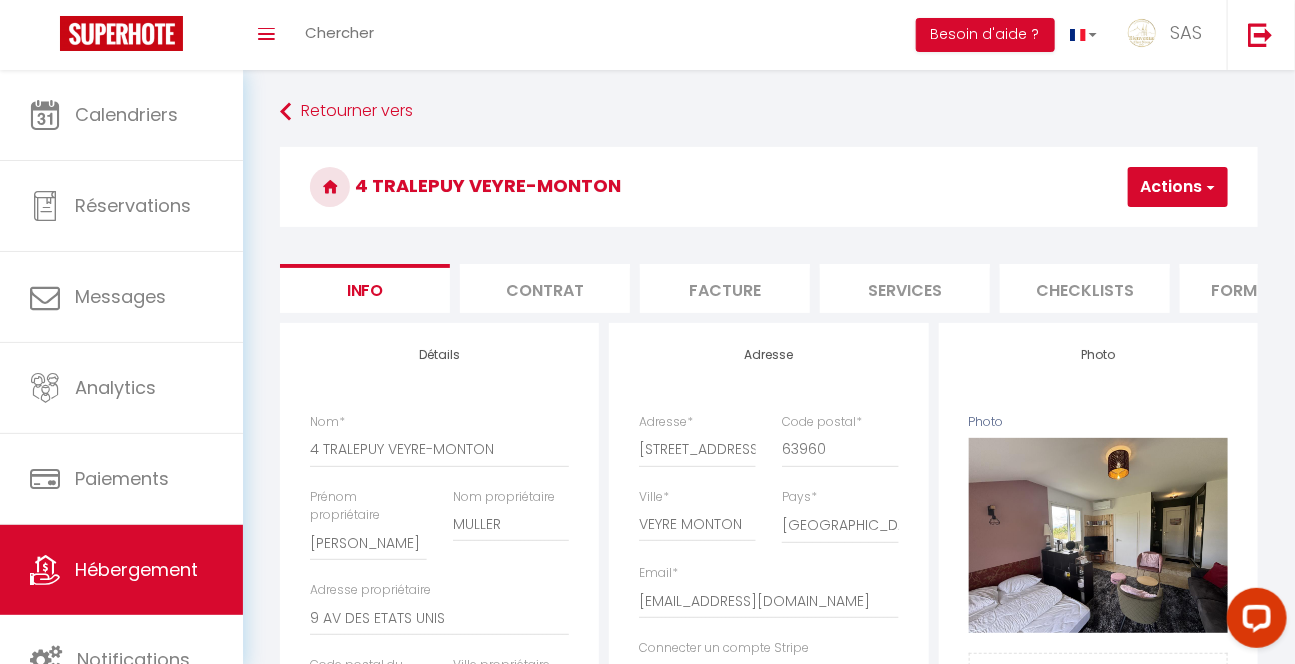 checkbox on "false" 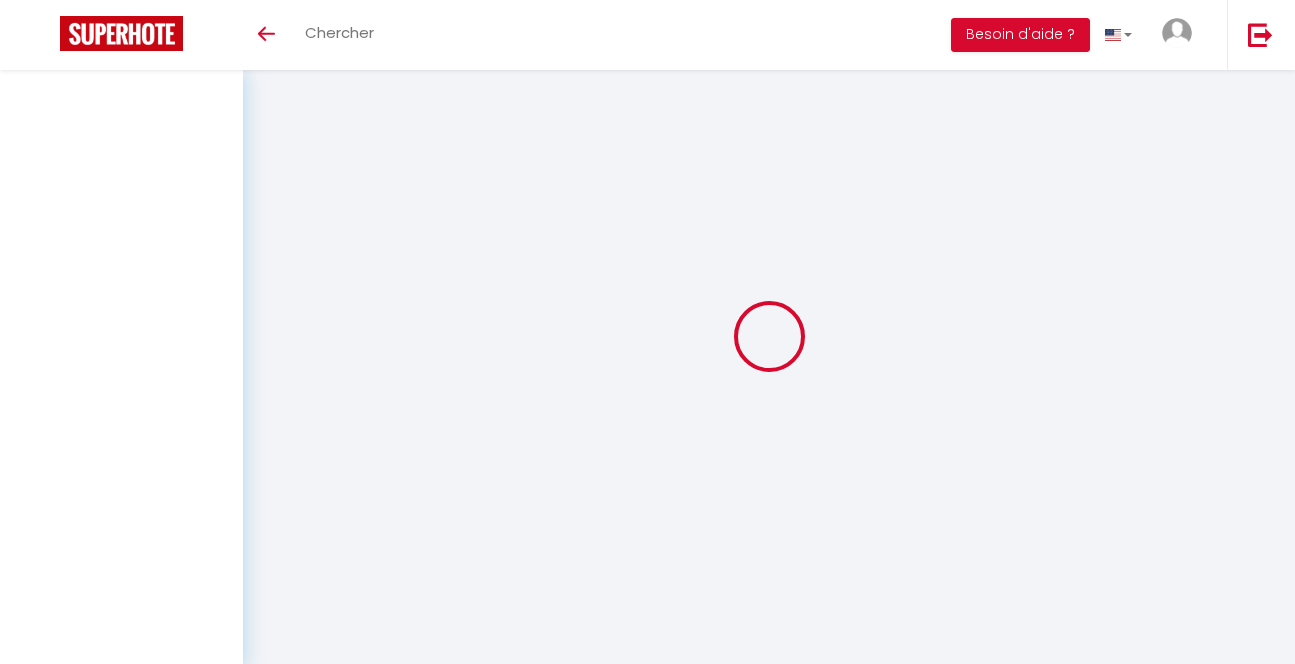 scroll, scrollTop: 0, scrollLeft: 0, axis: both 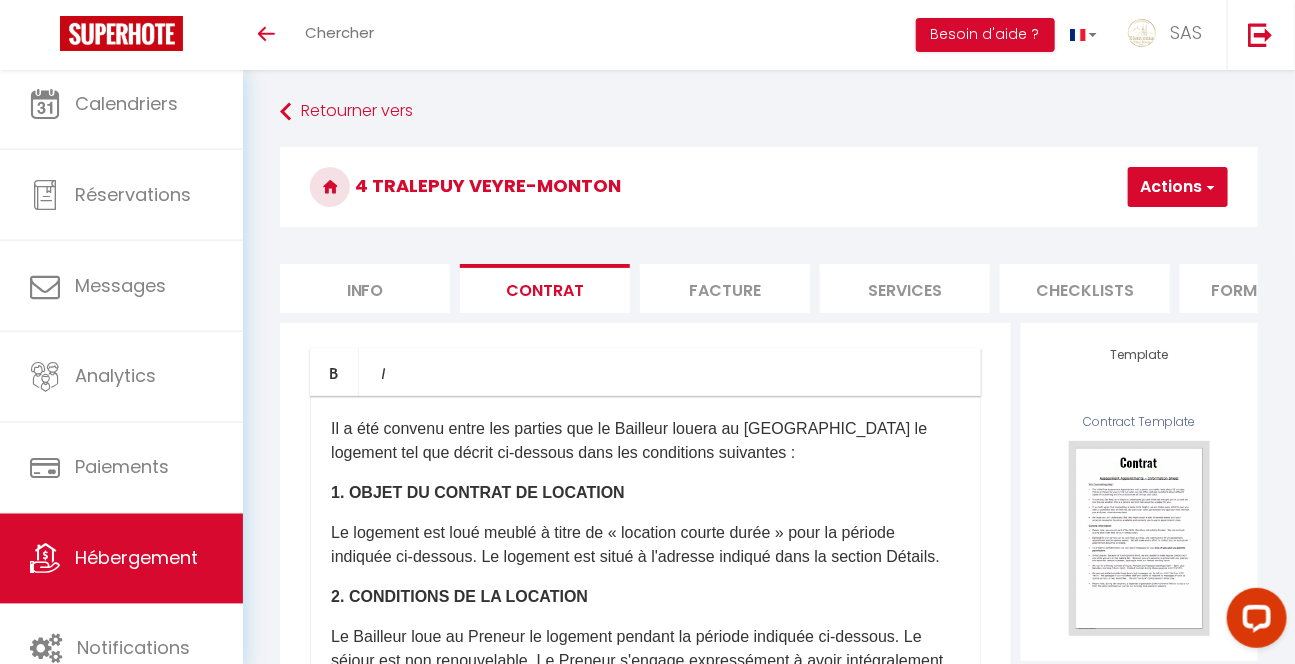 click on "Facture" at bounding box center [725, 288] 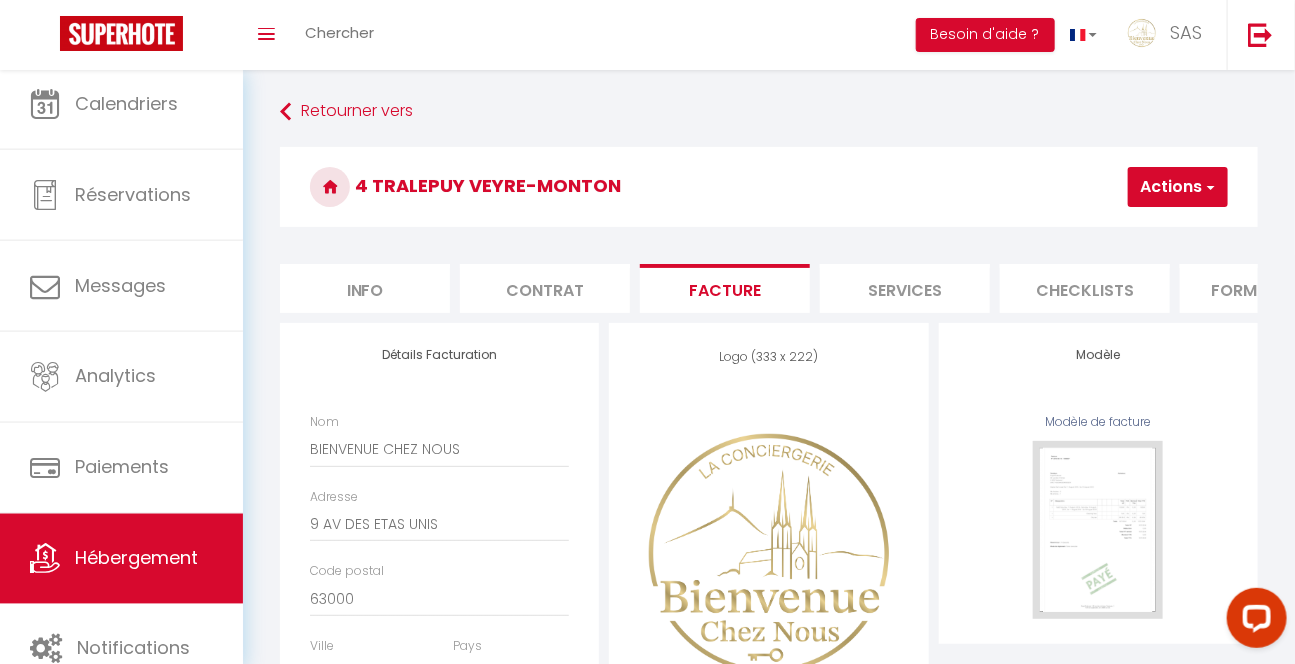 click on "Facture" at bounding box center (725, 288) 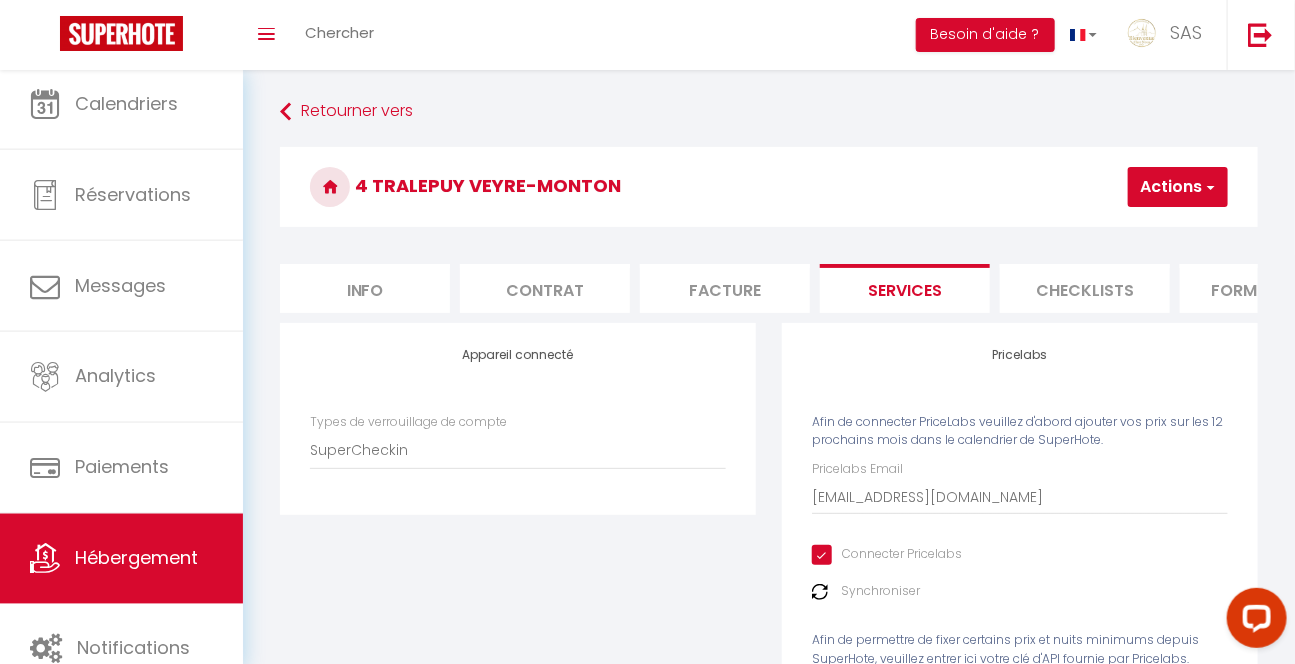 checkbox on "true" 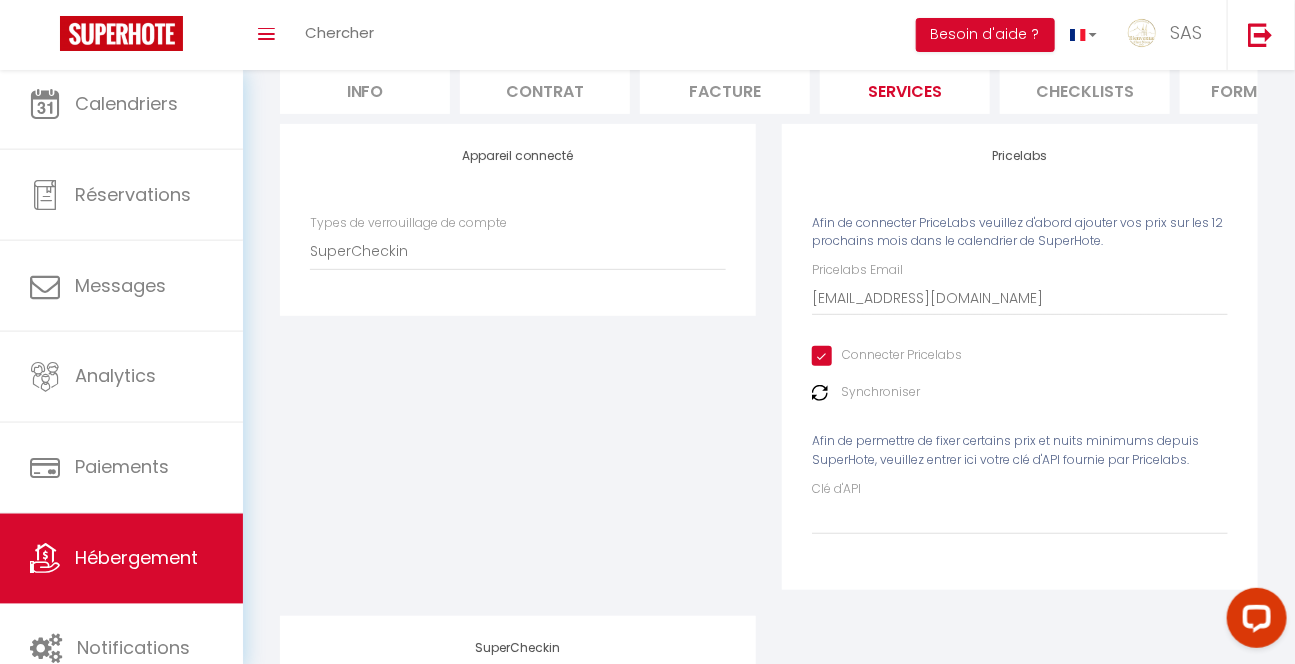 scroll, scrollTop: 0, scrollLeft: 0, axis: both 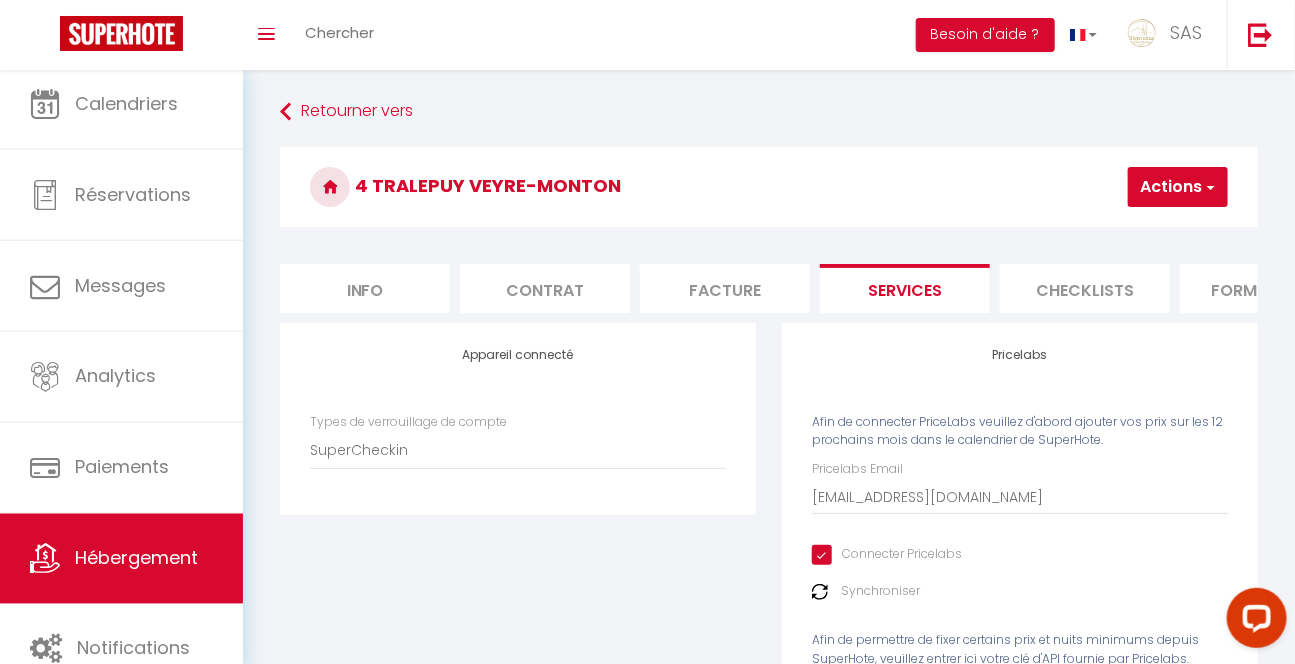 click on "Checklists" at bounding box center [1085, 288] 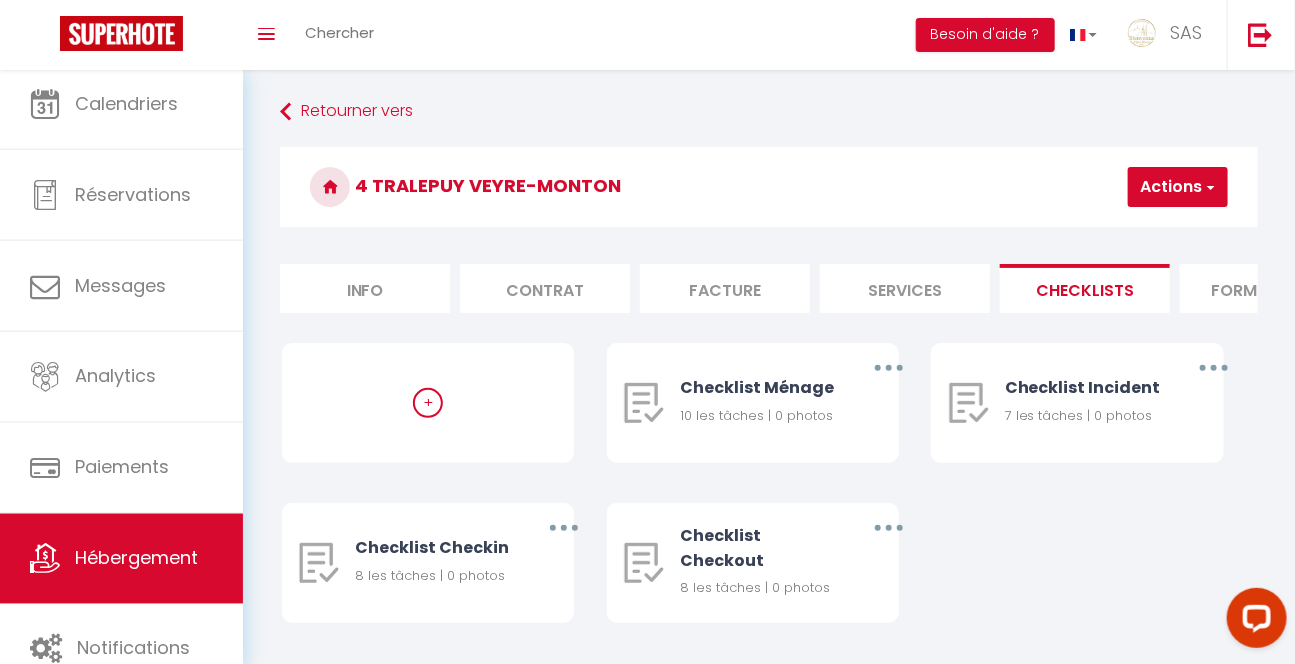 click on "Formulaires" at bounding box center (1265, 288) 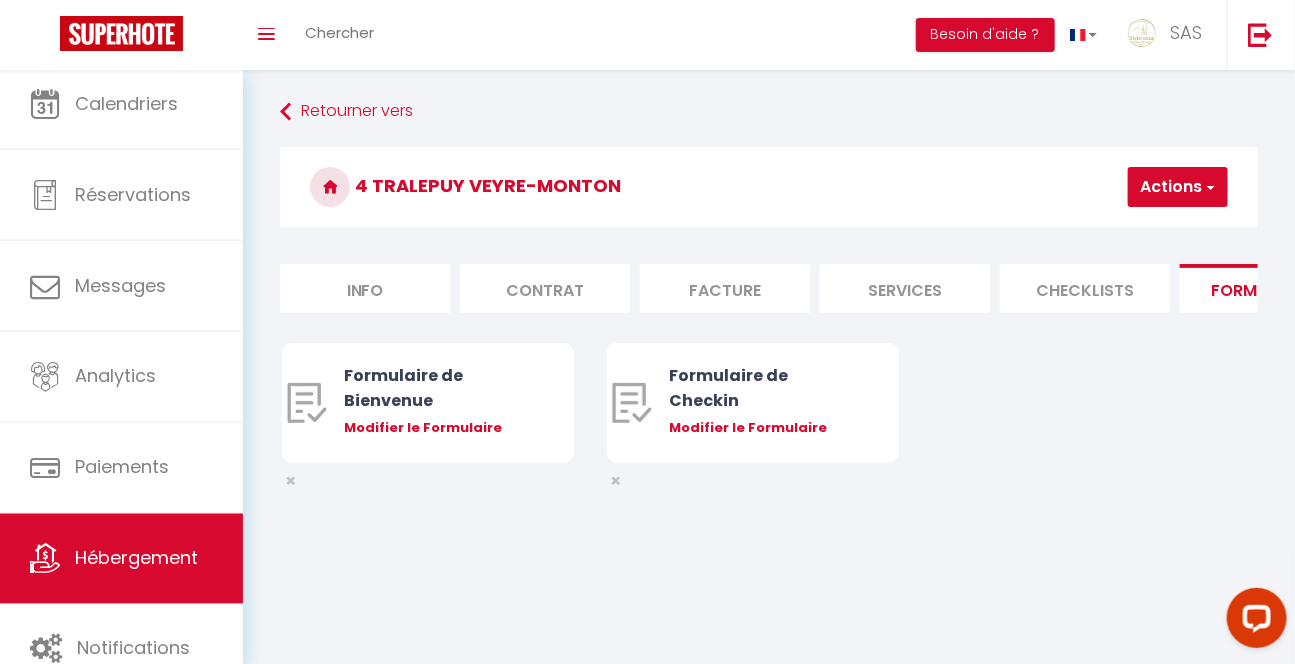 click on "Formulaire de Bienvenue
Modifier le Formulaire
×   Formulaire de Checkin
Modifier le Formulaire
×" at bounding box center (769, 423) 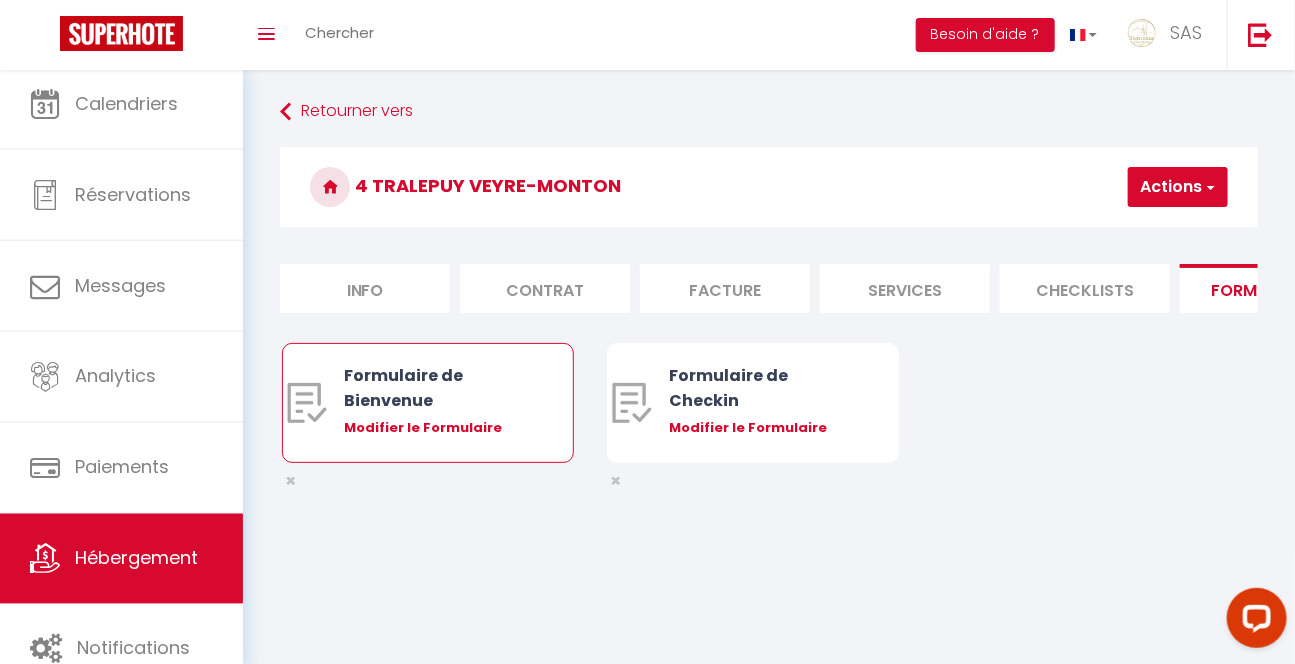 click on "Formulaire de Bienvenue
Modifier le Formulaire" at bounding box center [439, 403] 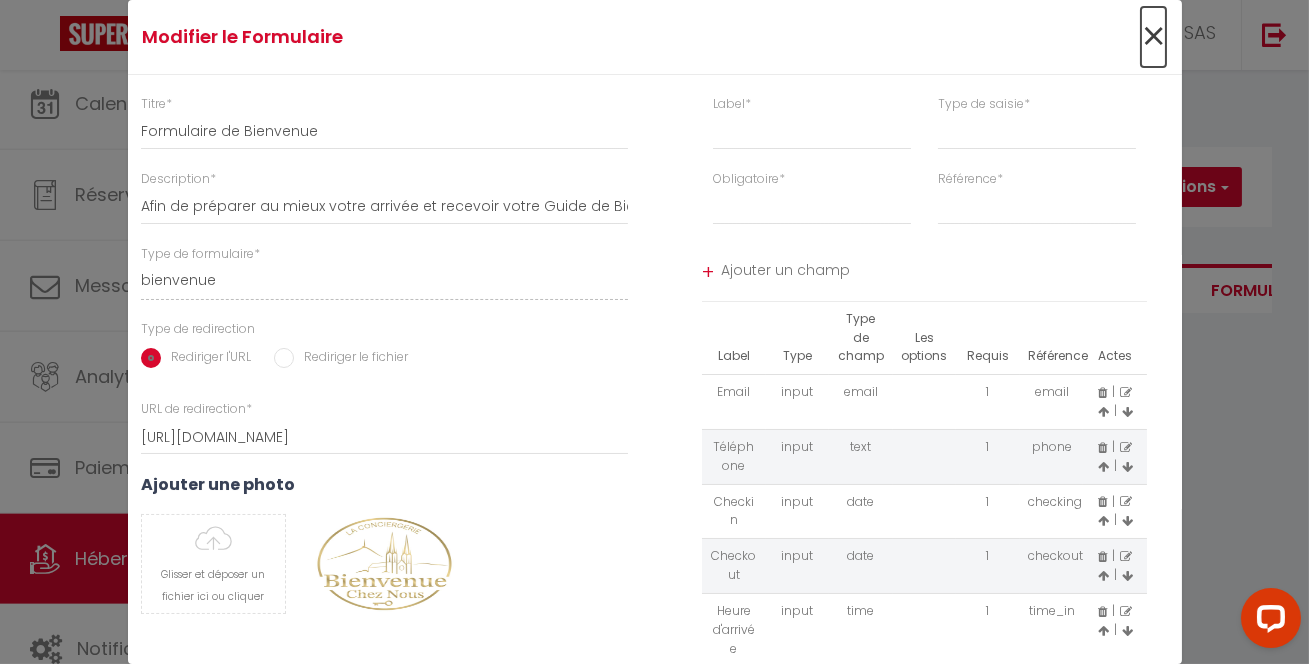 click on "×" at bounding box center (1153, 37) 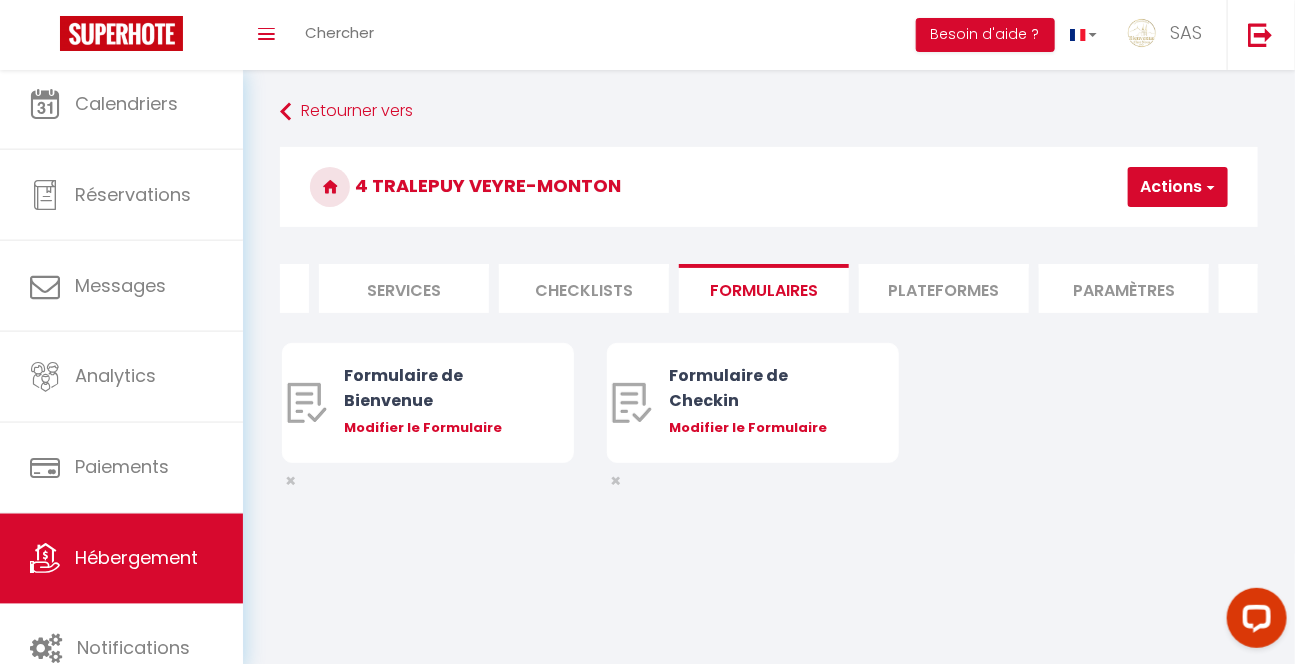 scroll, scrollTop: 0, scrollLeft: 571, axis: horizontal 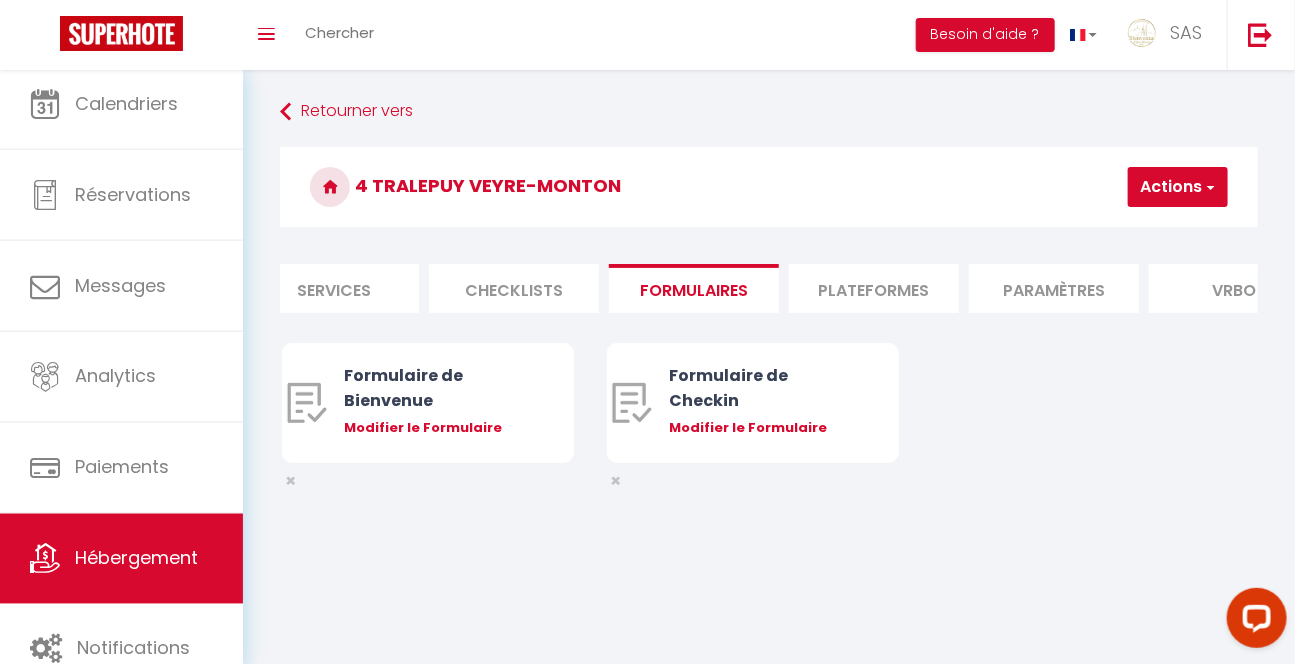 click on "Plateformes" at bounding box center (874, 288) 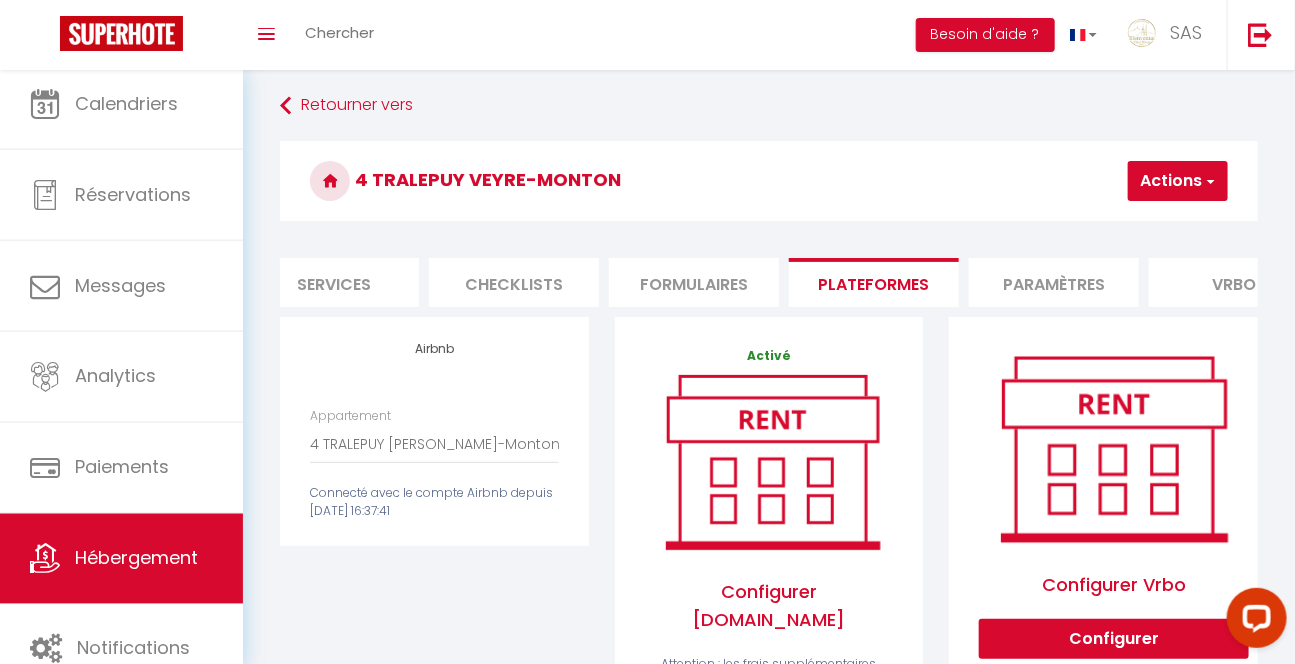 scroll, scrollTop: 0, scrollLeft: 0, axis: both 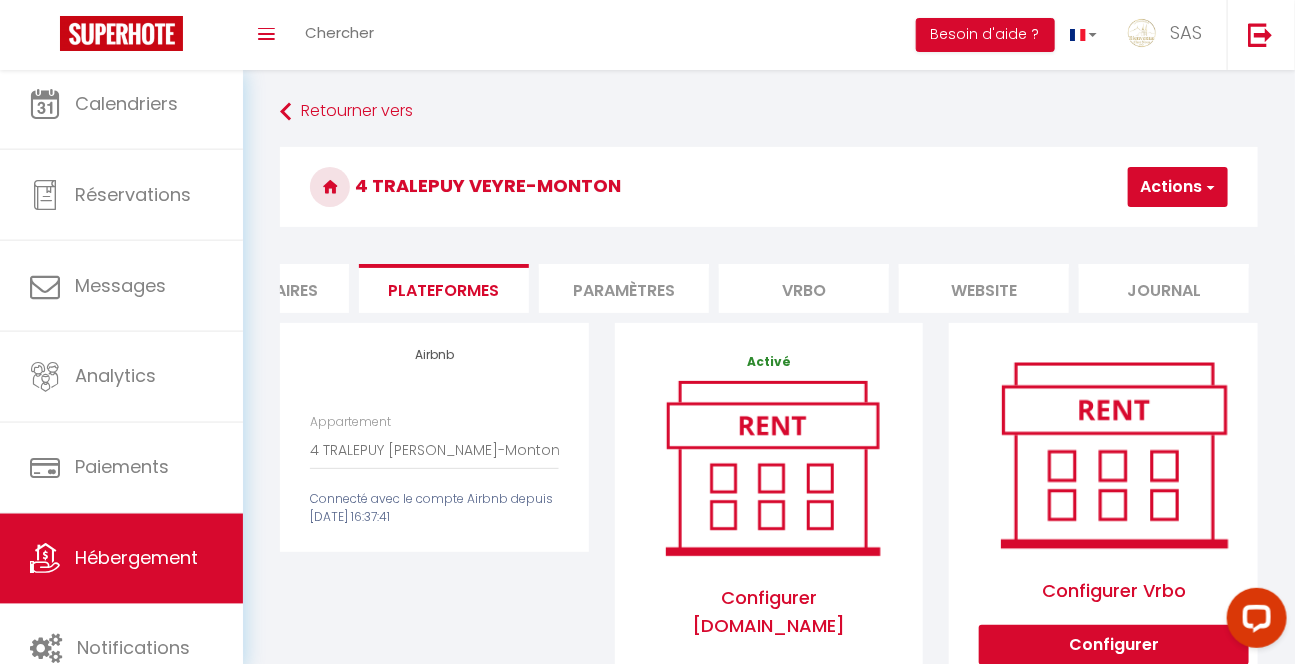 click on "website" at bounding box center [984, 288] 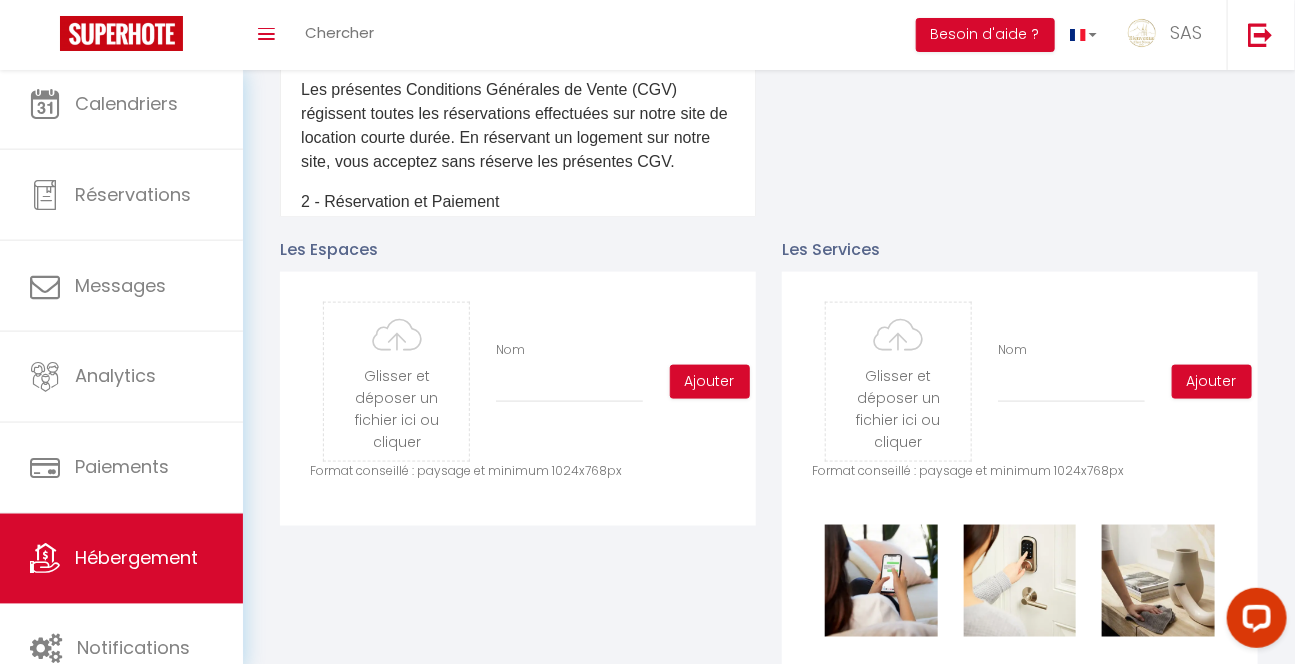scroll, scrollTop: 0, scrollLeft: 0, axis: both 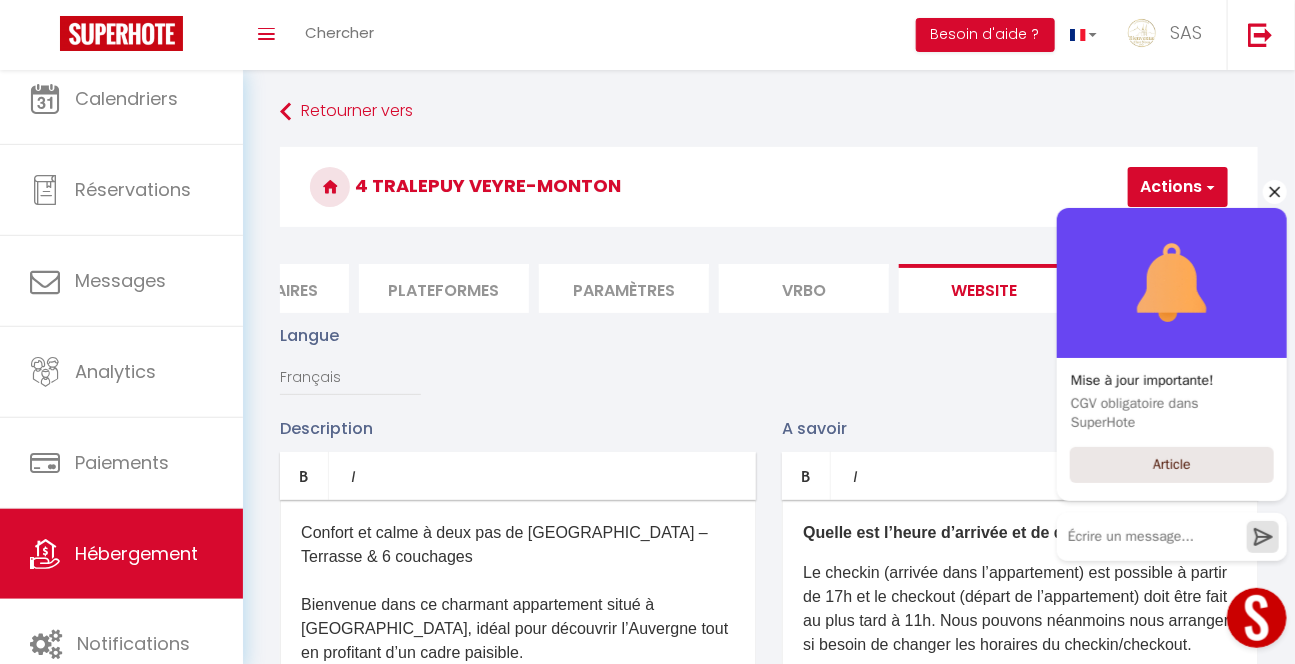 click 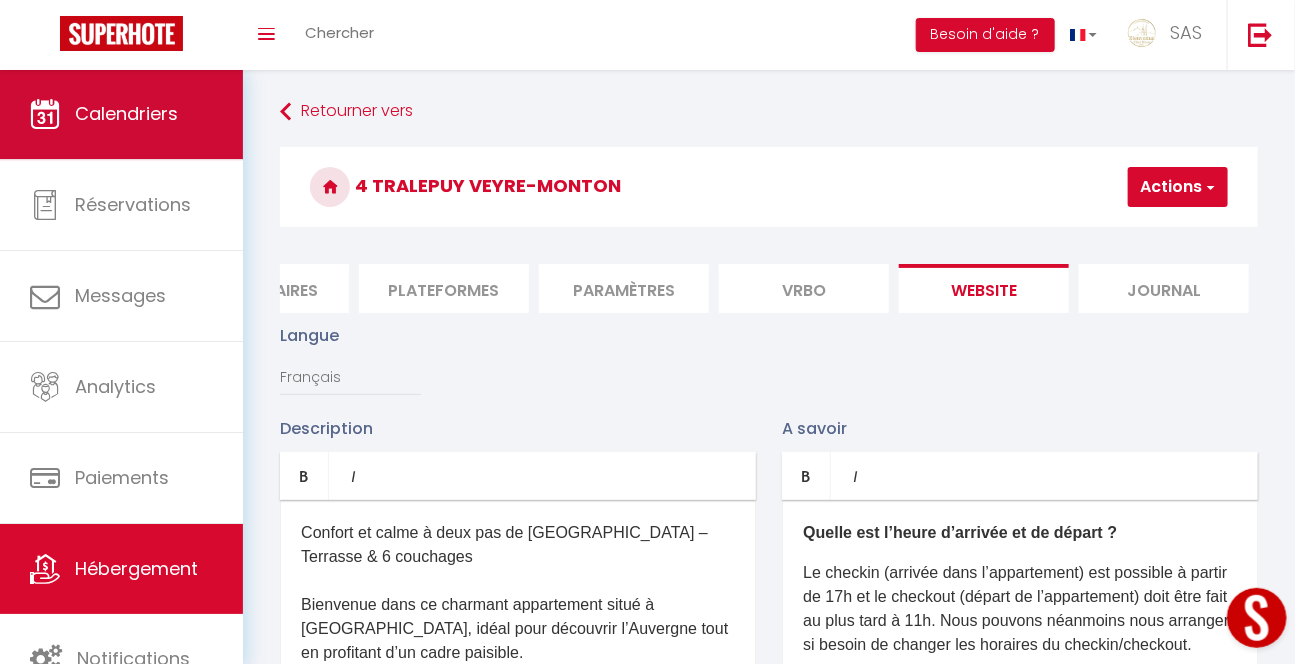 click on "Calendriers" at bounding box center [121, 114] 